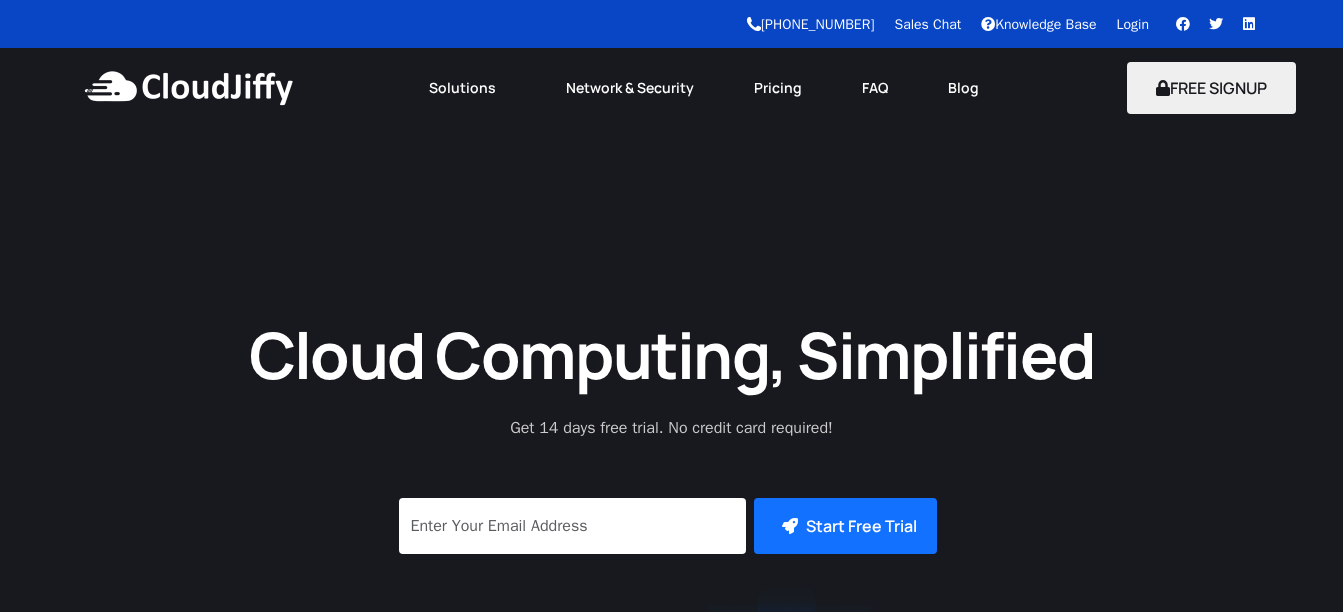 scroll, scrollTop: 0, scrollLeft: 0, axis: both 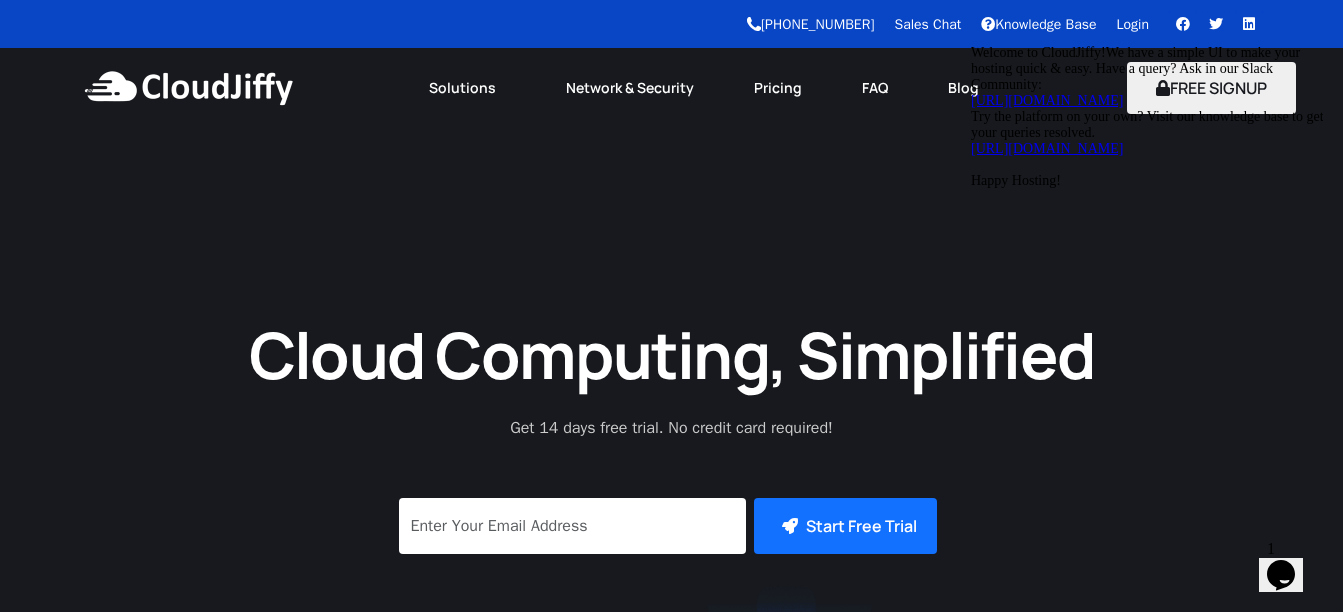 click 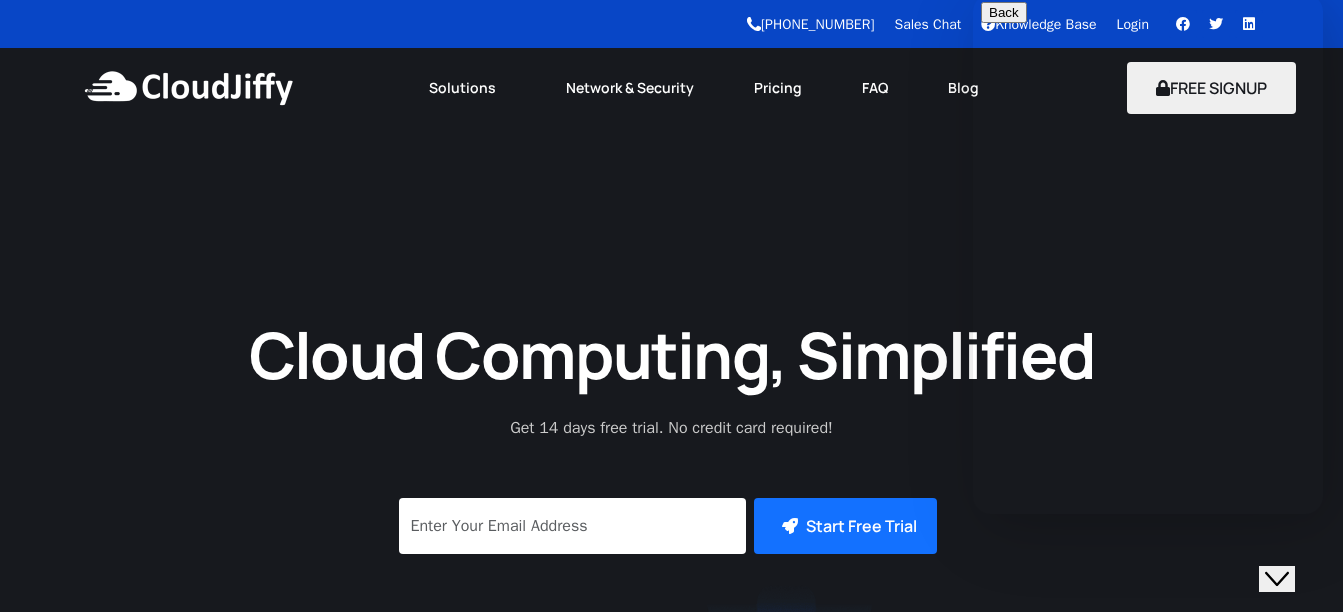 click on "New Conversation   We typically reply in a few minutes" at bounding box center (1148, 637) 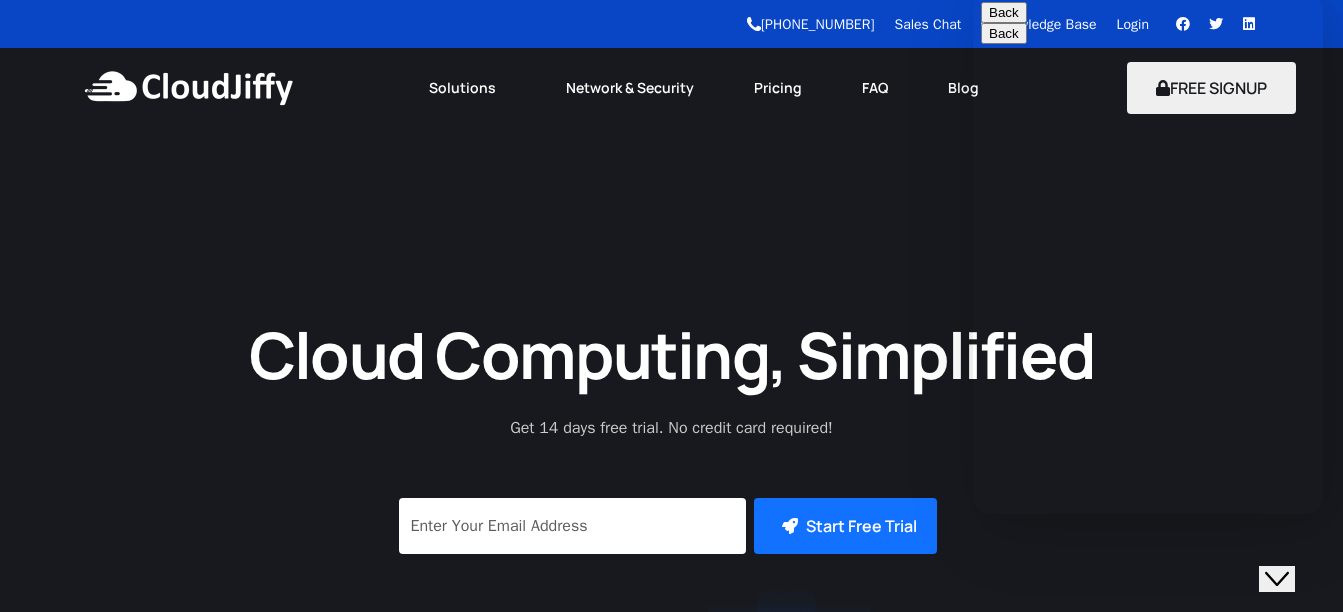 click on "91" at bounding box center [1085, 755] 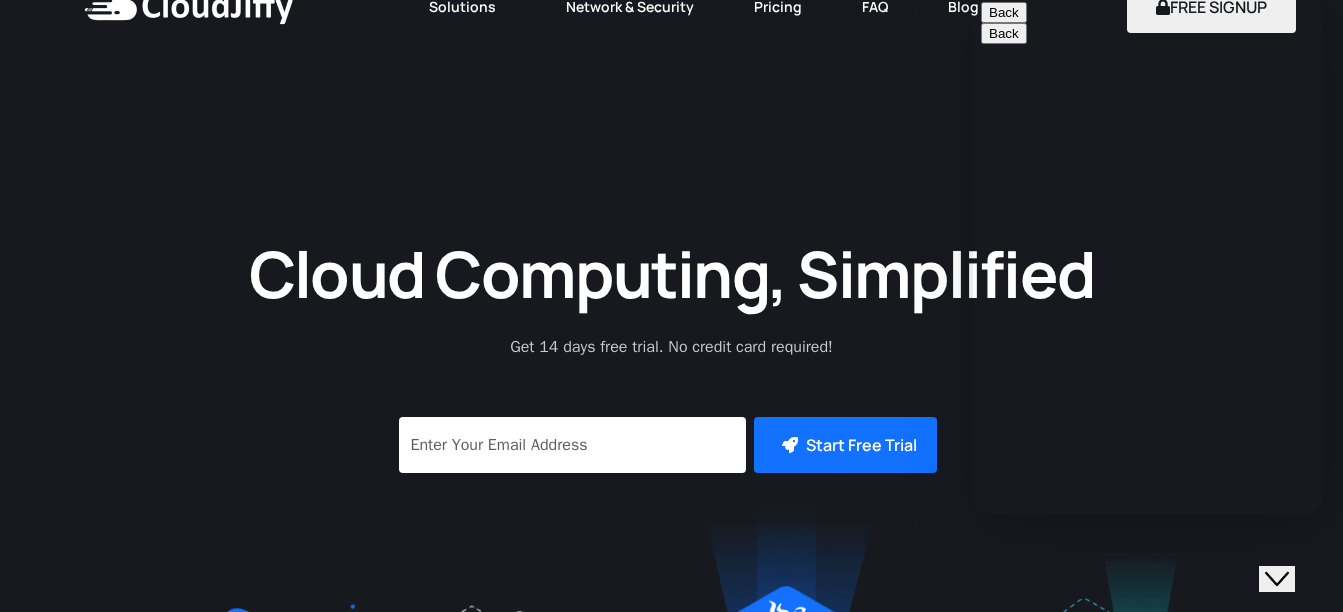 scroll, scrollTop: 61, scrollLeft: 0, axis: vertical 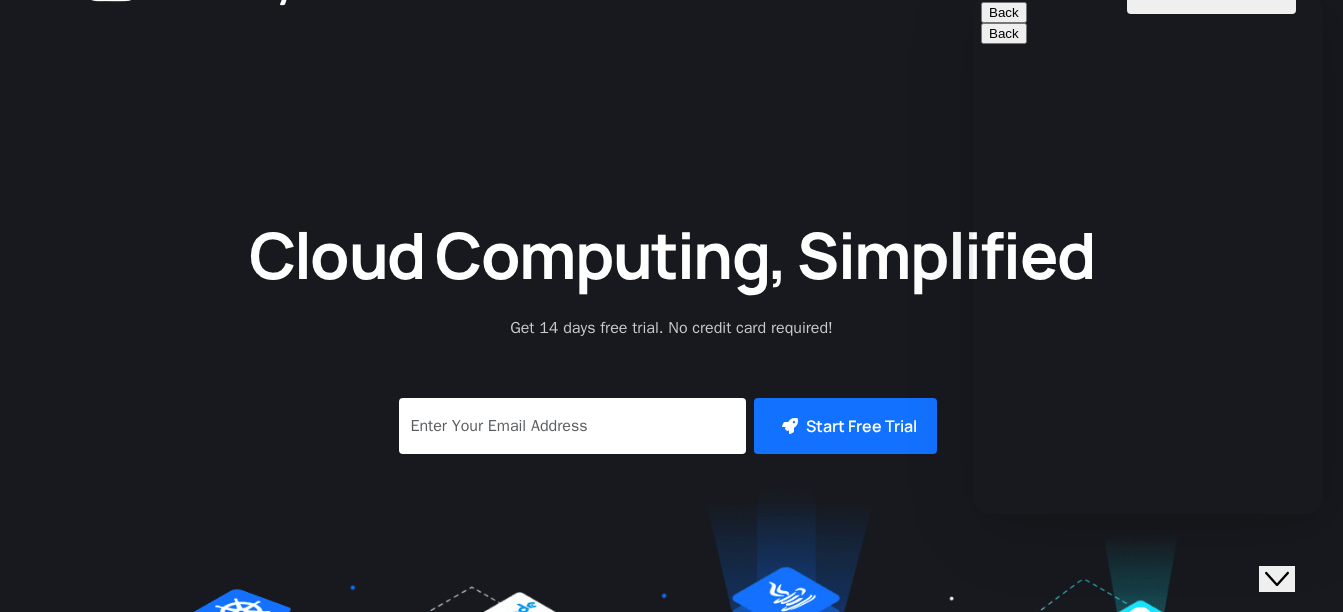 click on "L1 Support" at bounding box center [1037, 834] 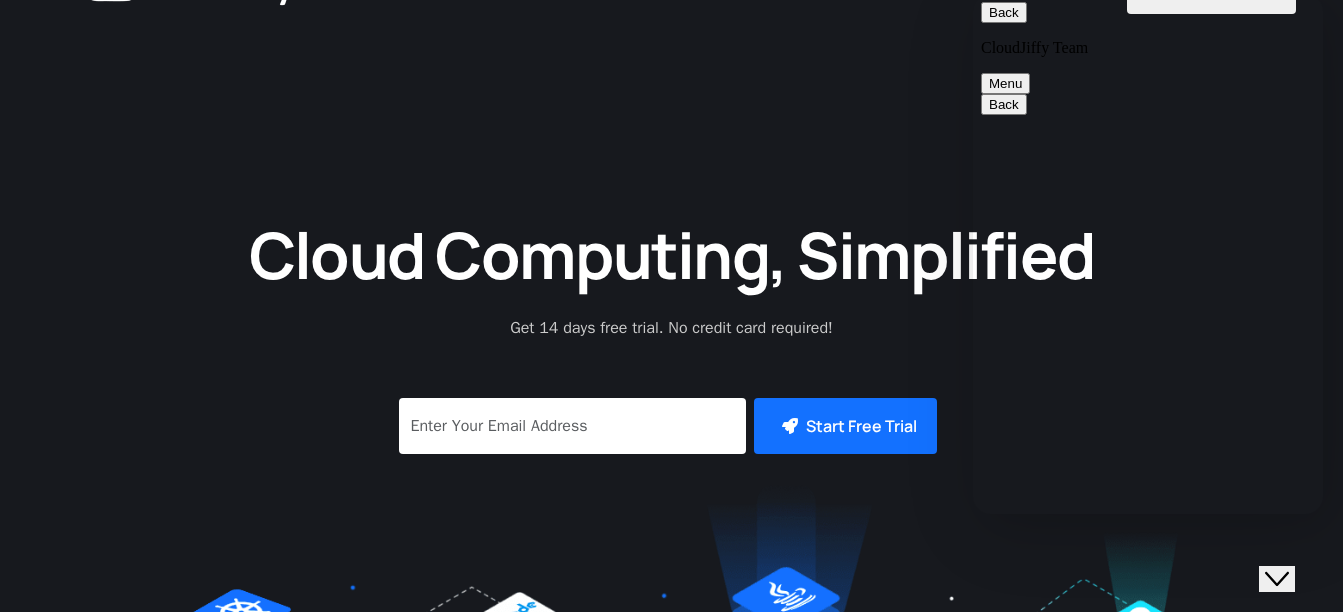 scroll, scrollTop: 139, scrollLeft: 0, axis: vertical 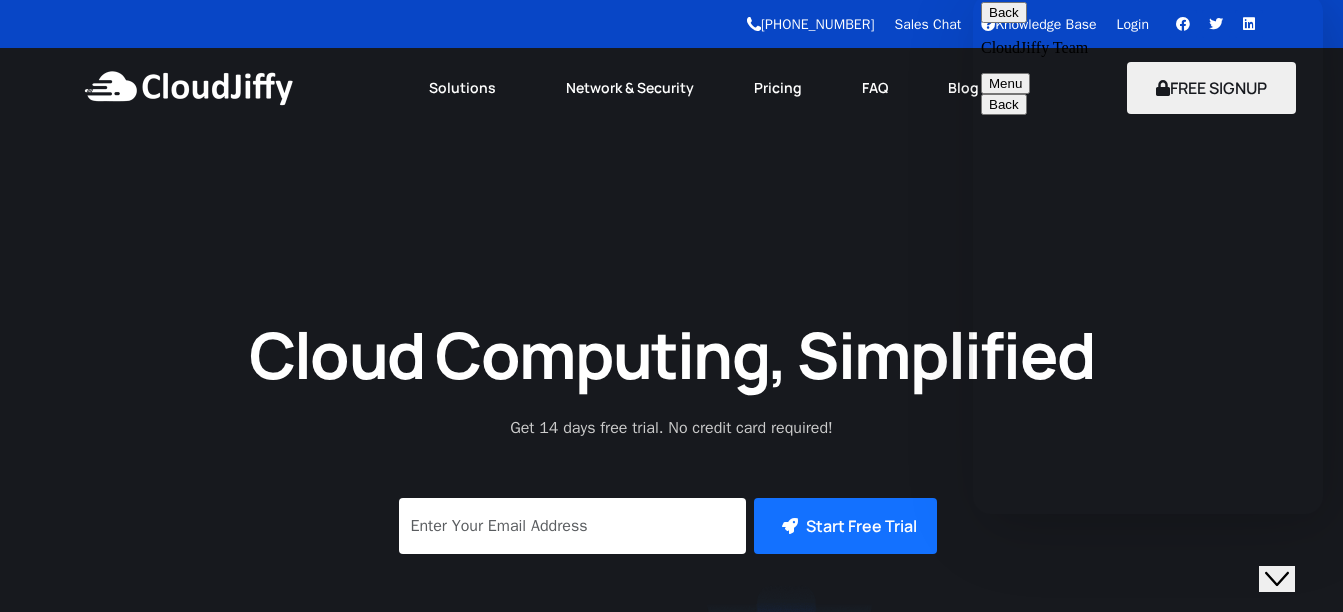 click on "Close Chat This icon closes the chat window." 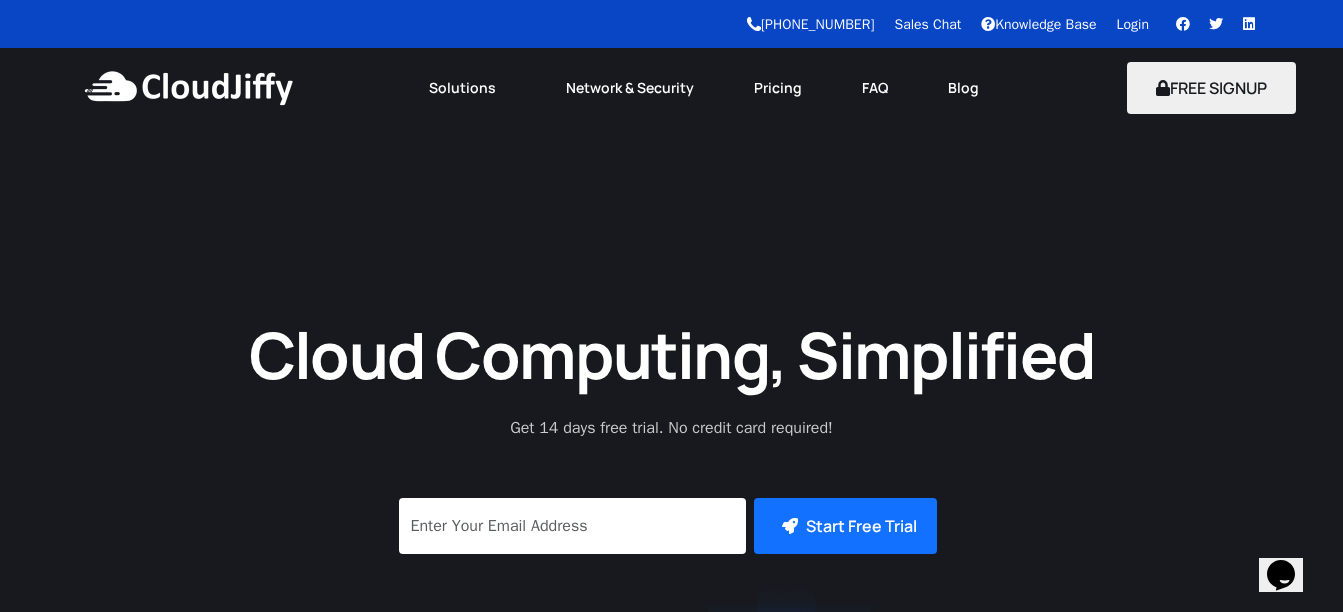 click on "[PHONE_NUMBER]
Sales Chat
Knowledge Base
Login
Facebook
Twitter
Linkedin" at bounding box center [636, 24] 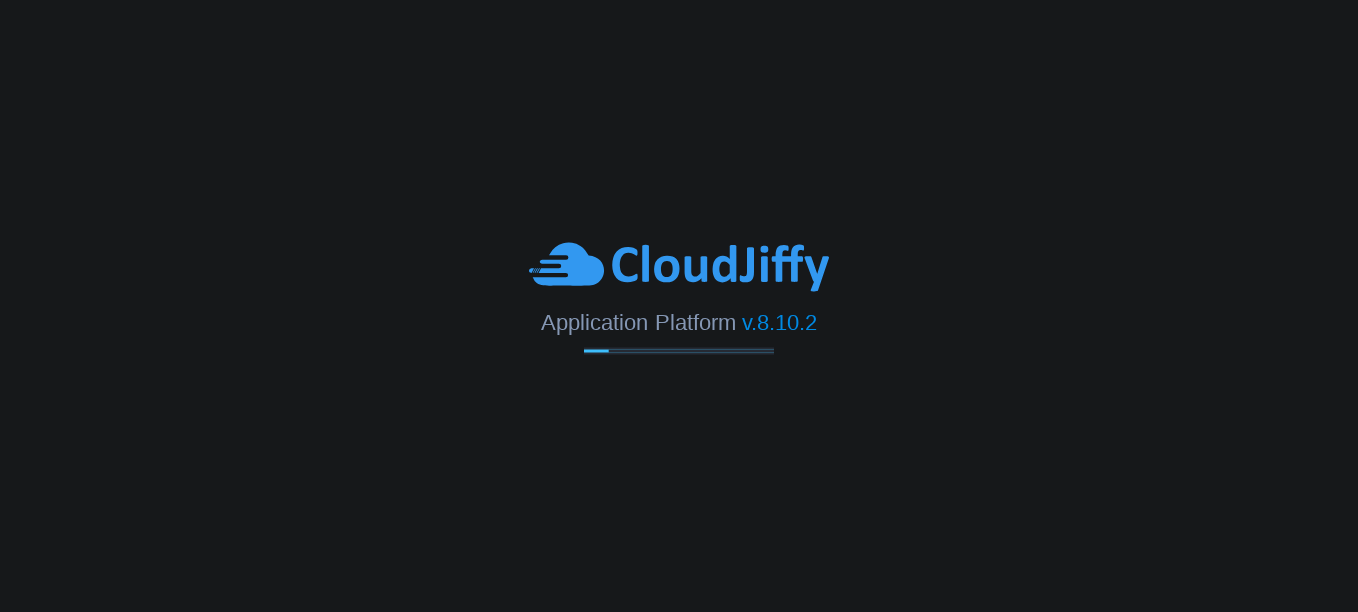 scroll, scrollTop: 0, scrollLeft: 0, axis: both 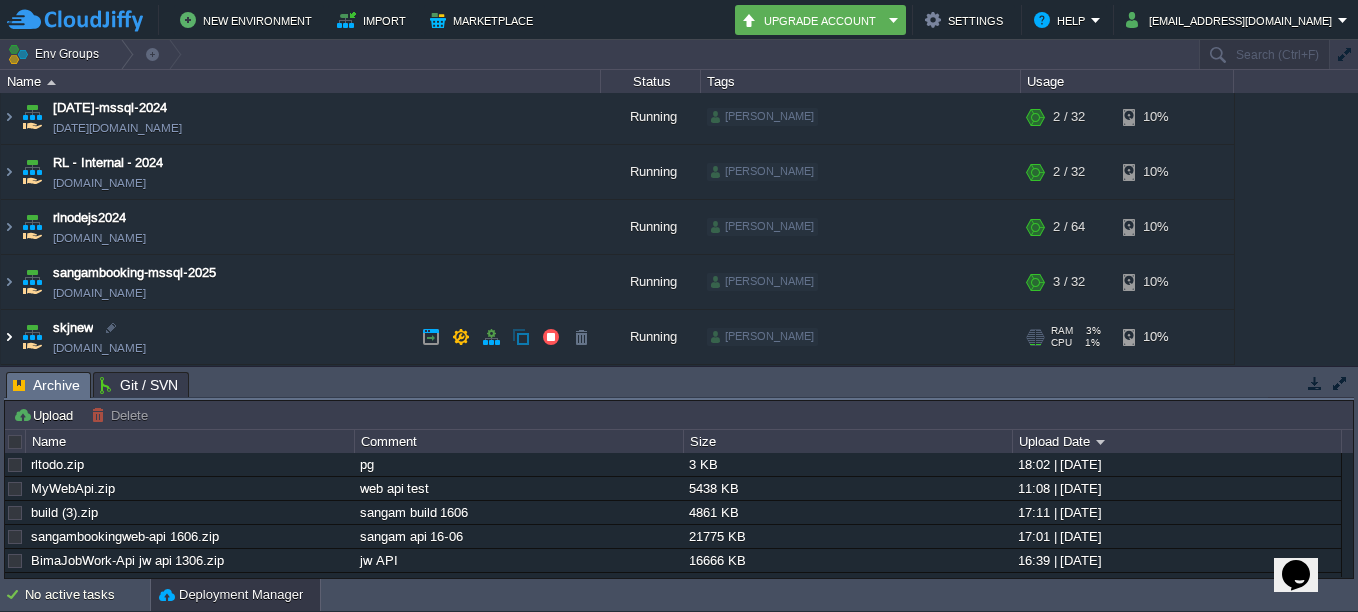 click at bounding box center [9, 337] 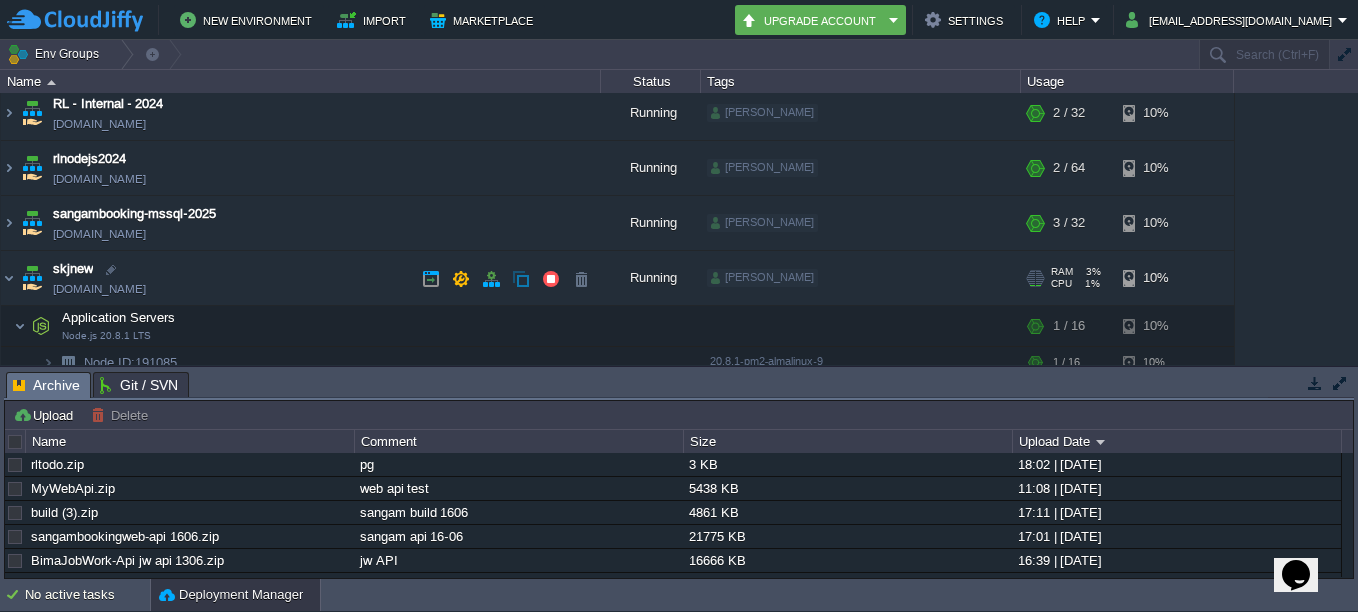 scroll, scrollTop: 566, scrollLeft: 0, axis: vertical 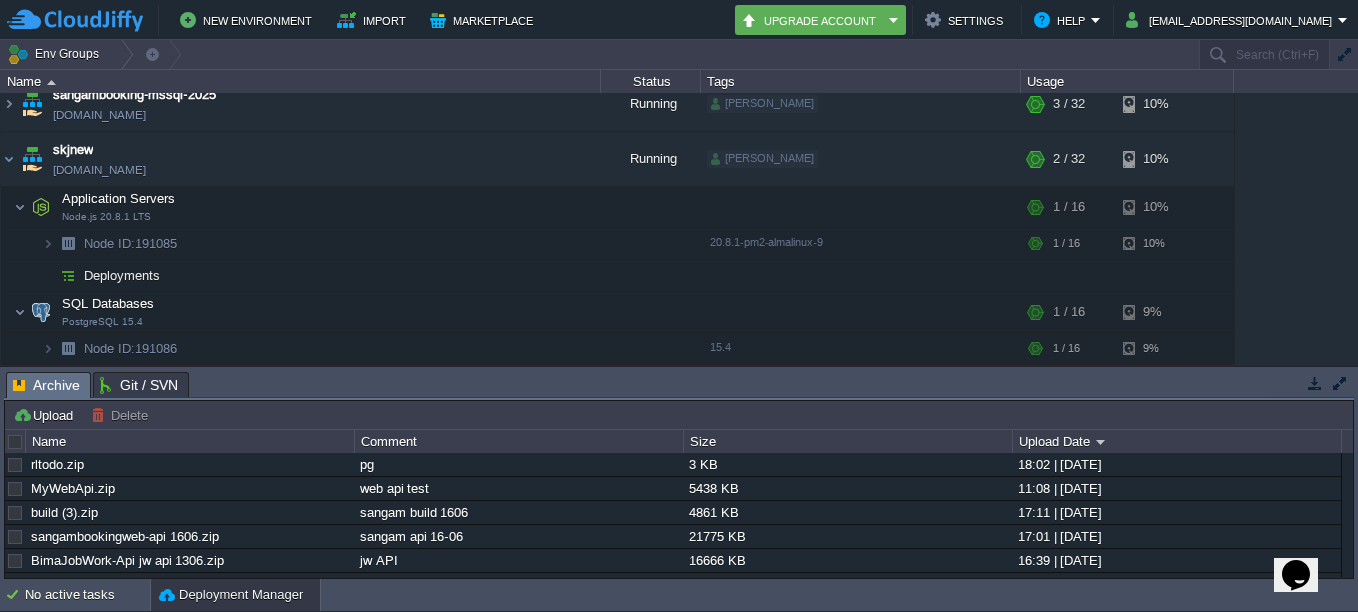 click on "Opens Chat This icon Opens the chat window." at bounding box center (1296, 575) 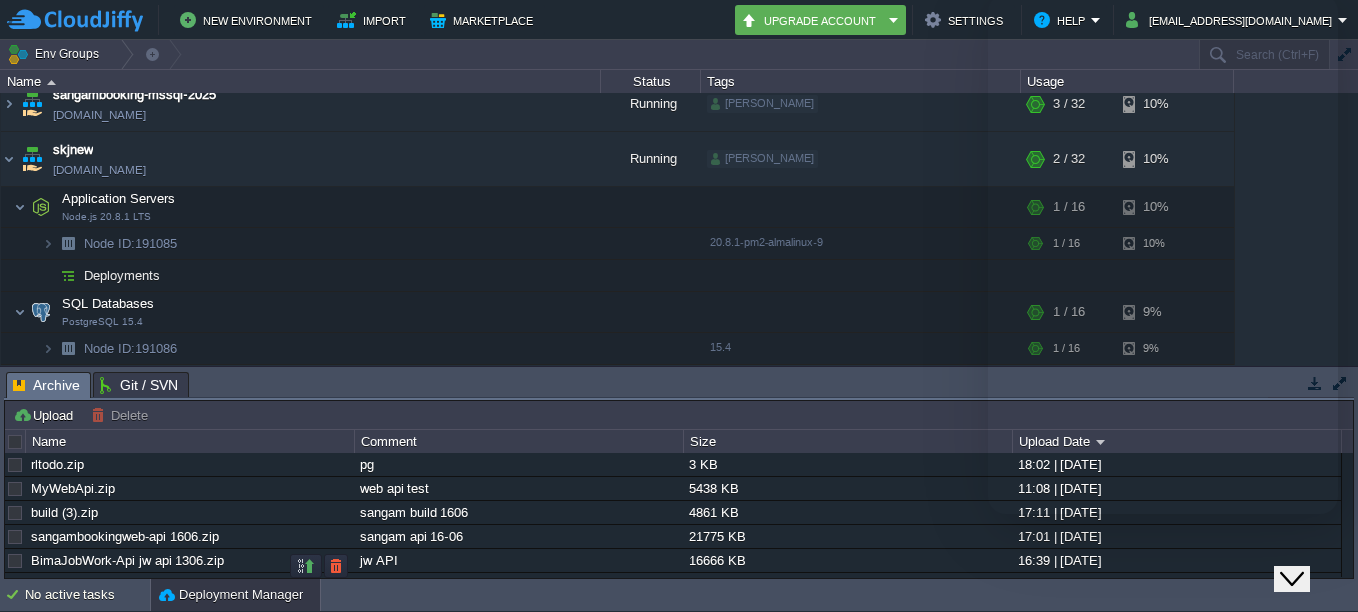 scroll, scrollTop: 139, scrollLeft: 0, axis: vertical 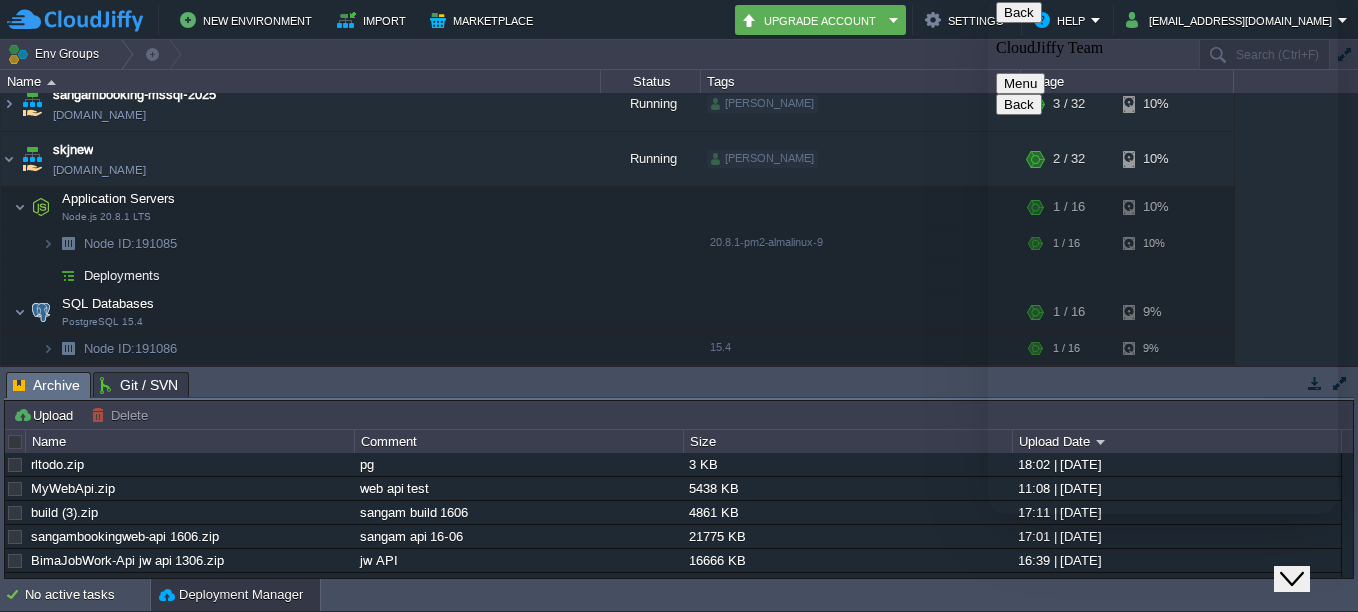 click at bounding box center (988, -6) 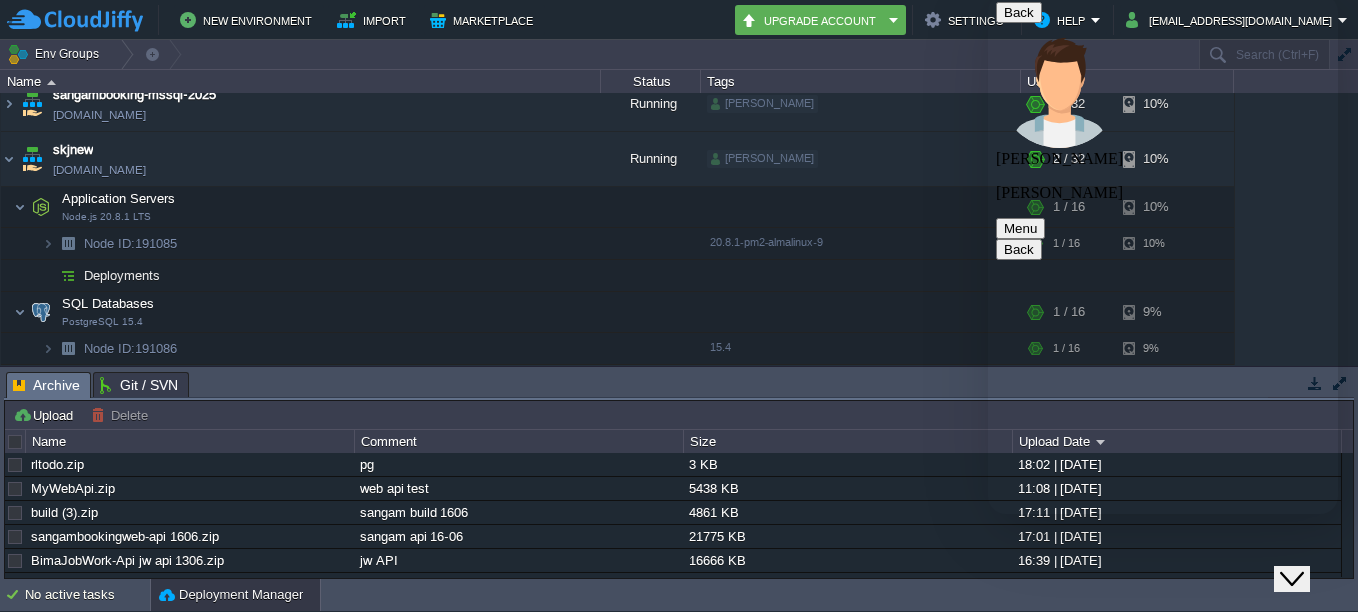 scroll, scrollTop: 0, scrollLeft: 0, axis: both 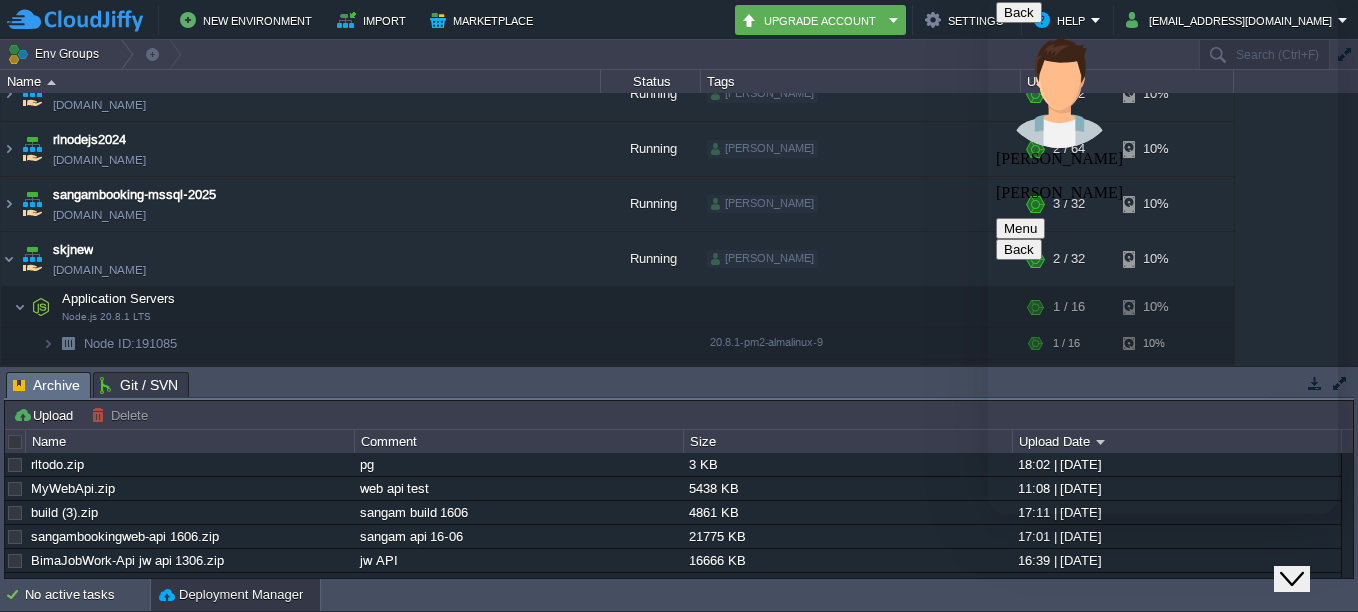 click at bounding box center [988, -6] 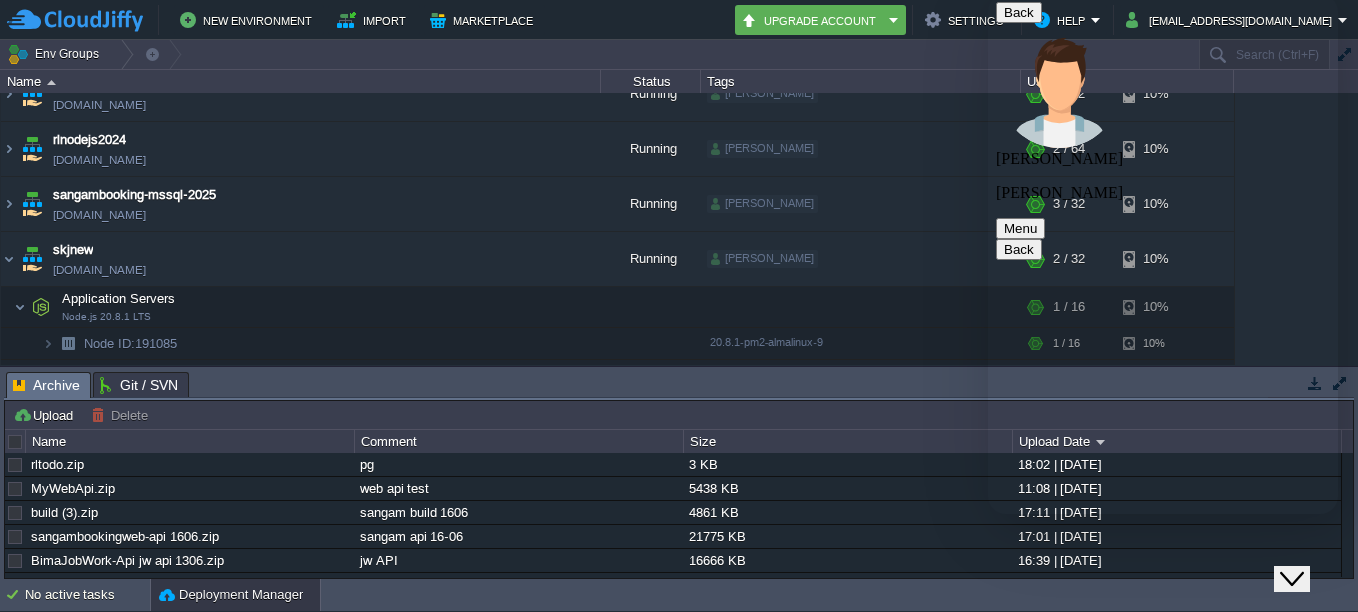 click on "Rate this chat Upload File Insert emoji" at bounding box center (988, -6) 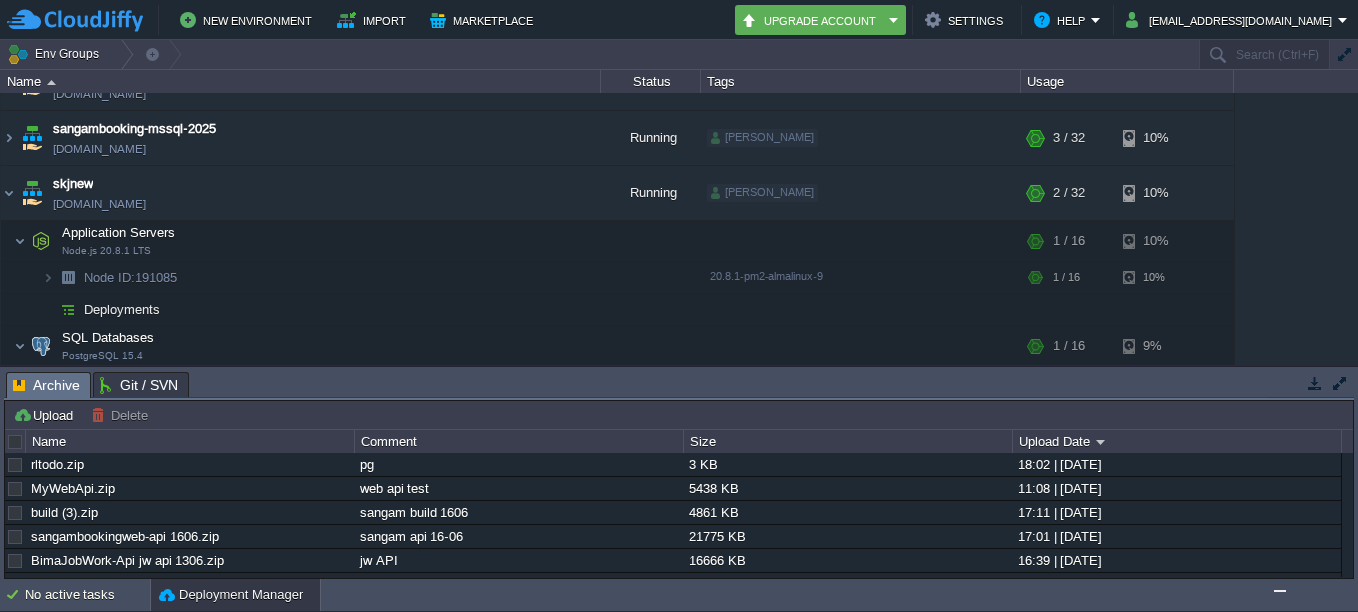 scroll, scrollTop: 566, scrollLeft: 0, axis: vertical 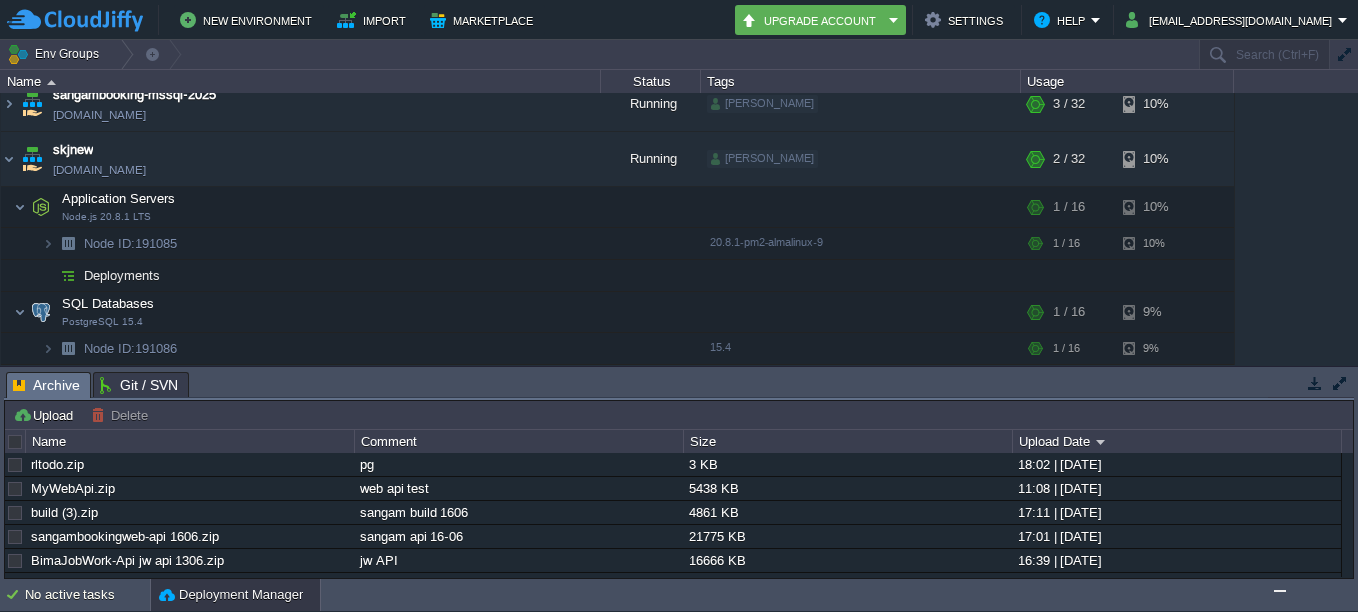 click at bounding box center (1280, 591) 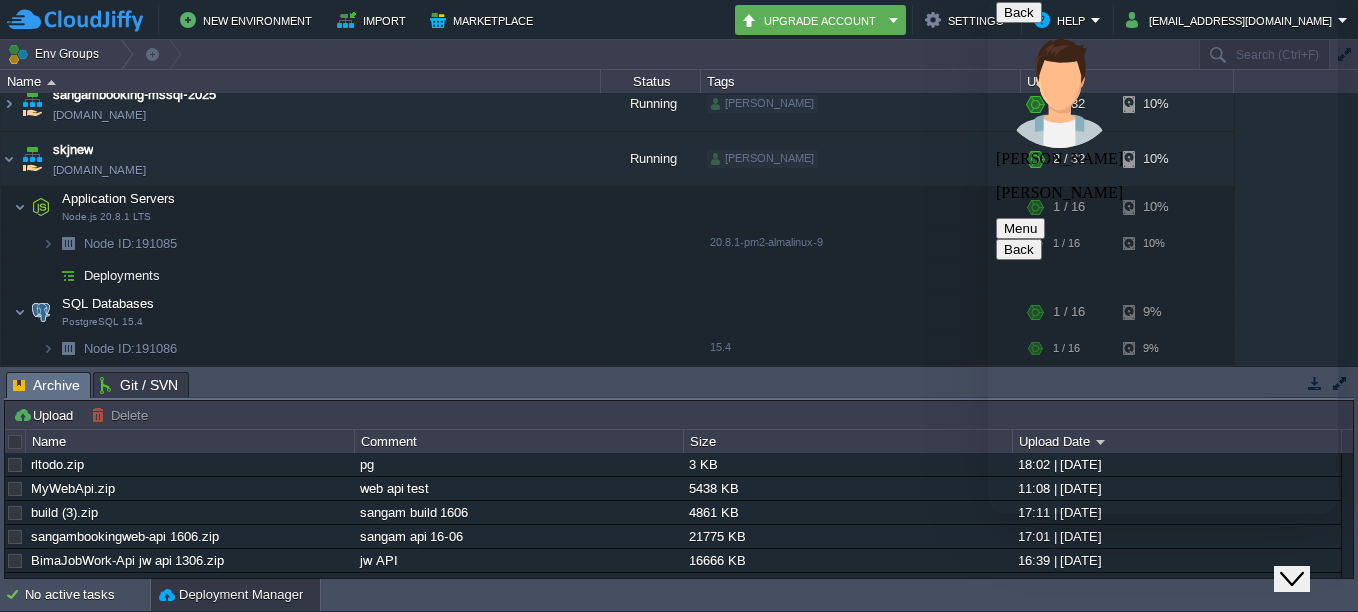 scroll, scrollTop: 388, scrollLeft: 0, axis: vertical 